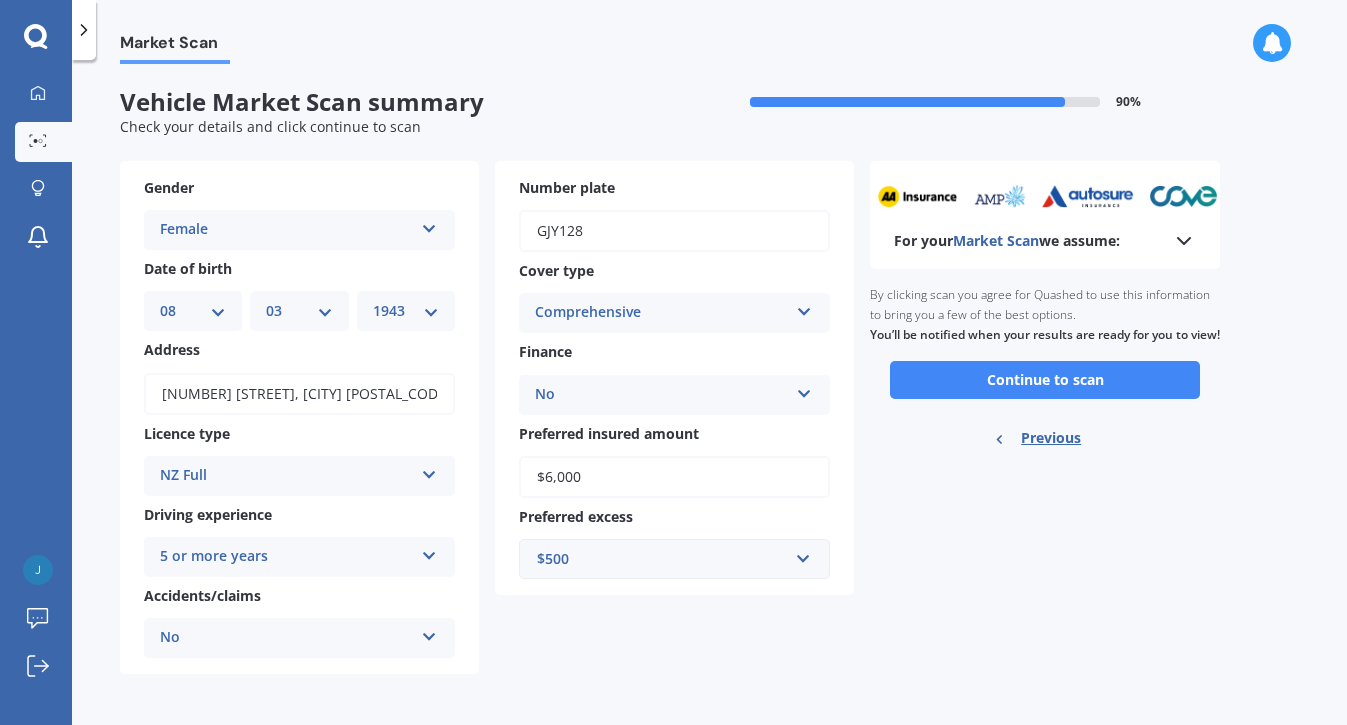 select on "08" 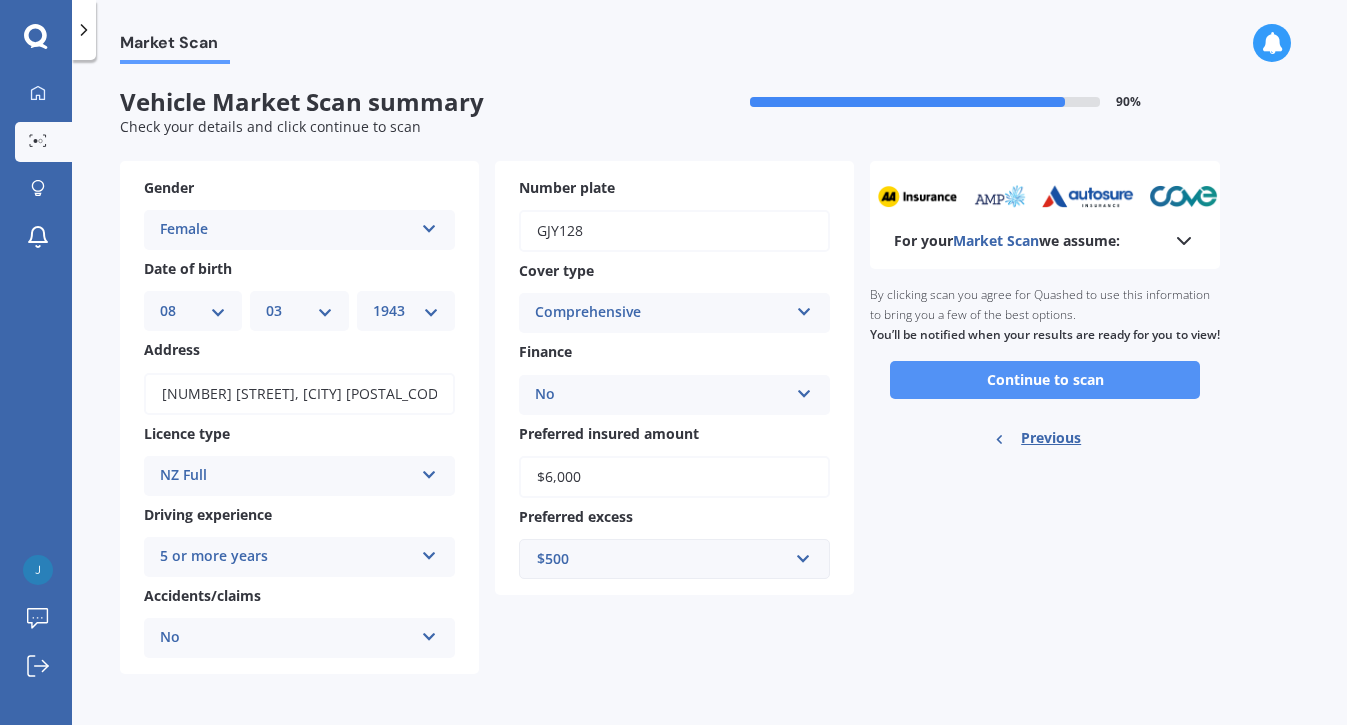 click on "Continue to scan" at bounding box center (1045, 380) 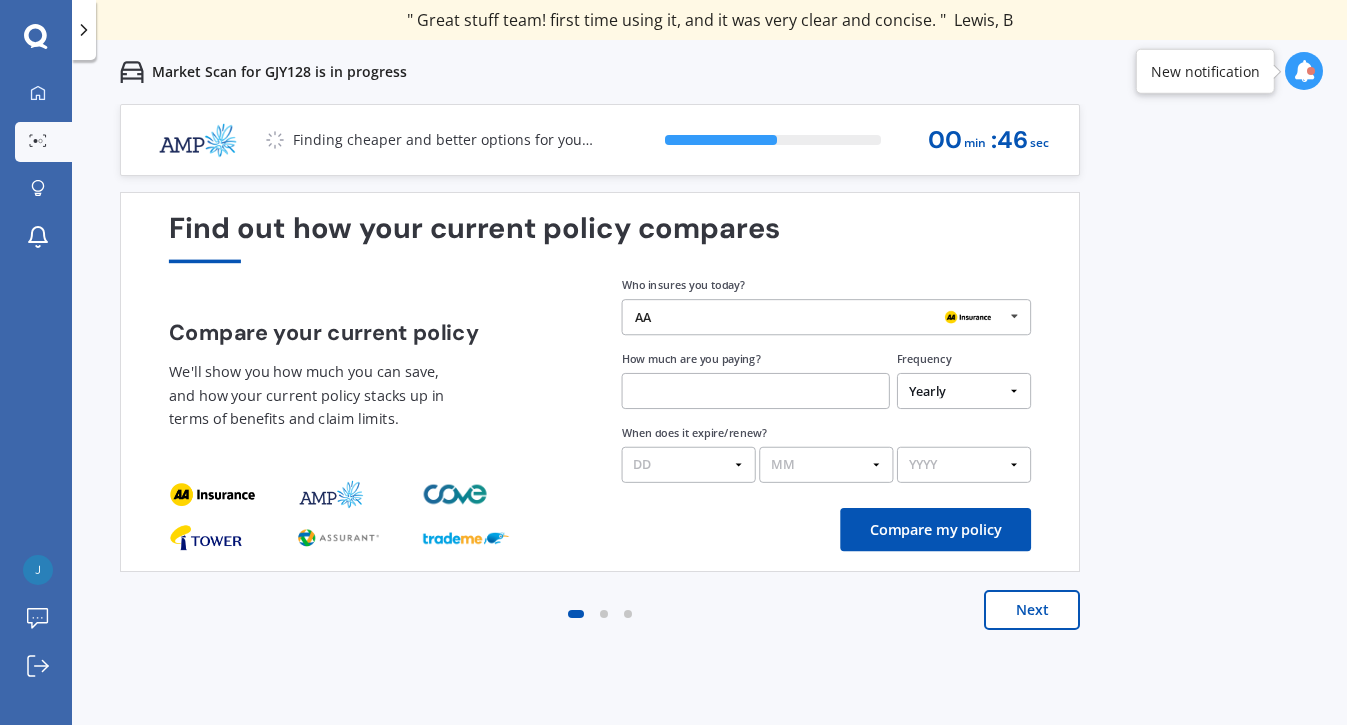 click at bounding box center (1014, 316) 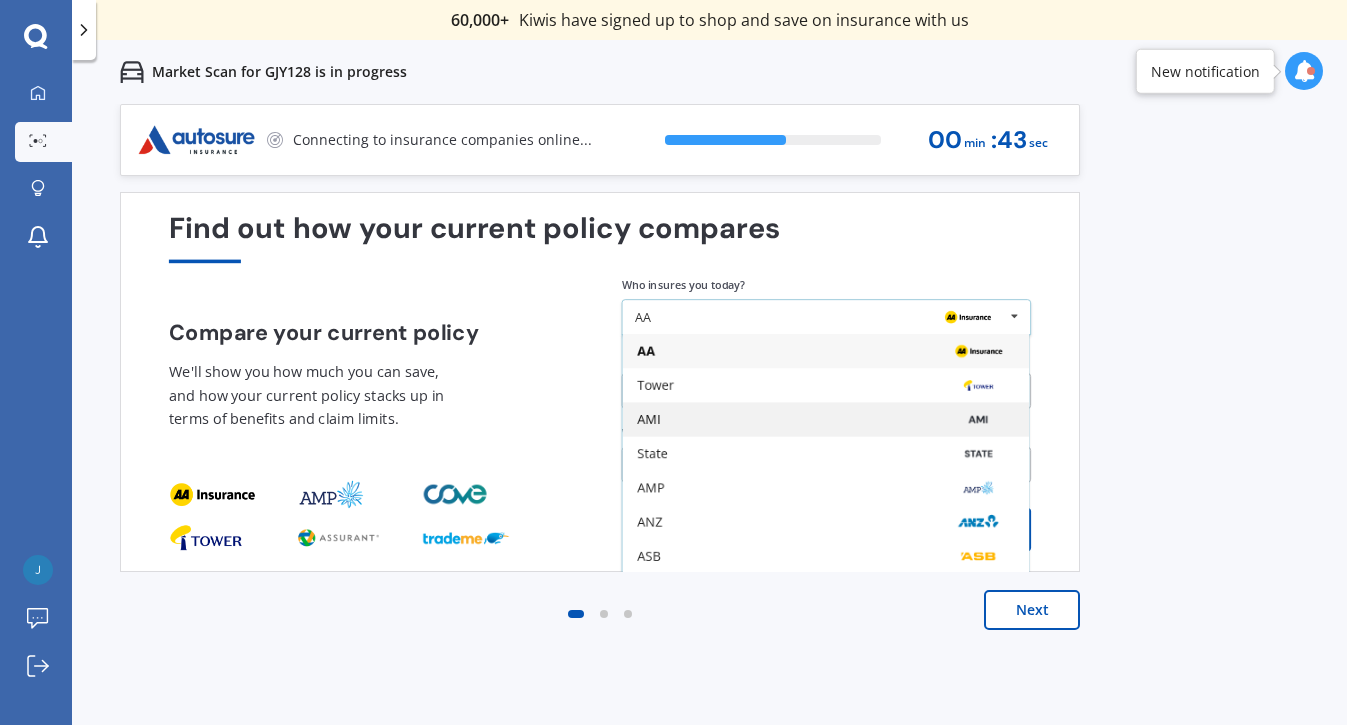 click on "AMI" at bounding box center (825, 420) 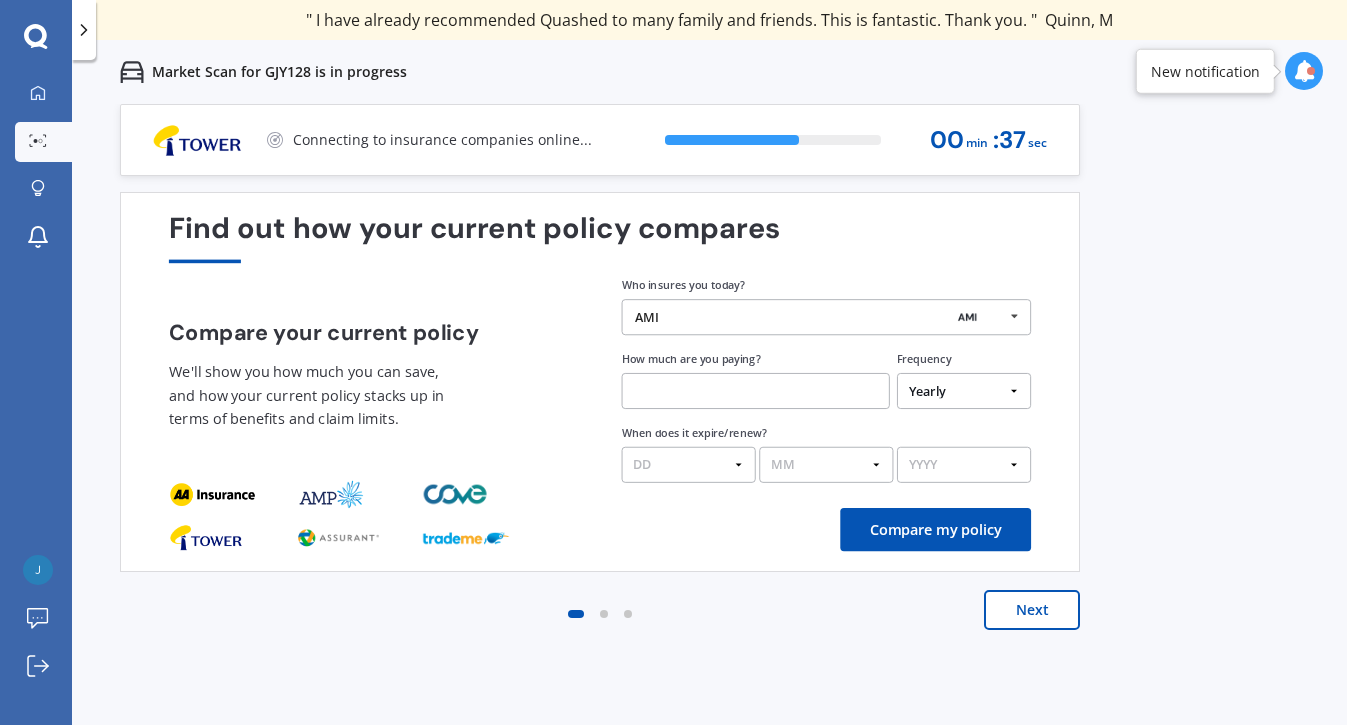click at bounding box center [756, 391] 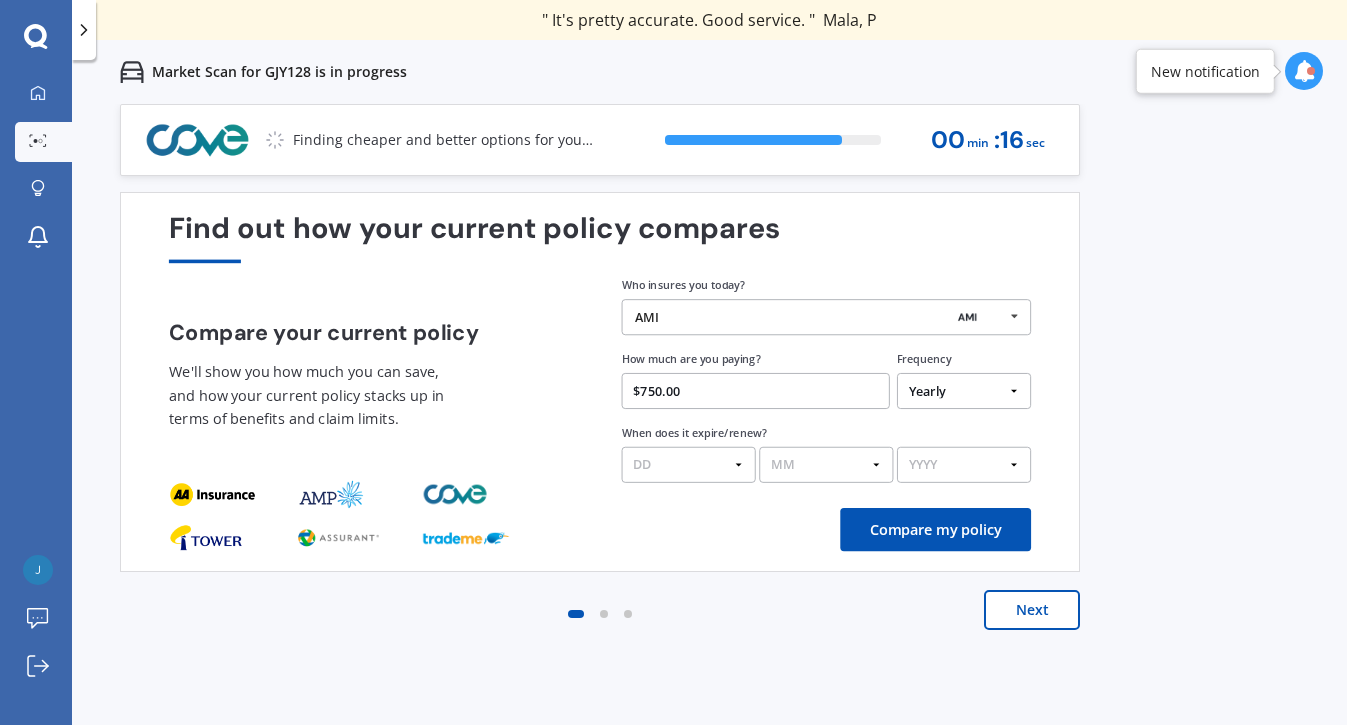 type on "$750.00" 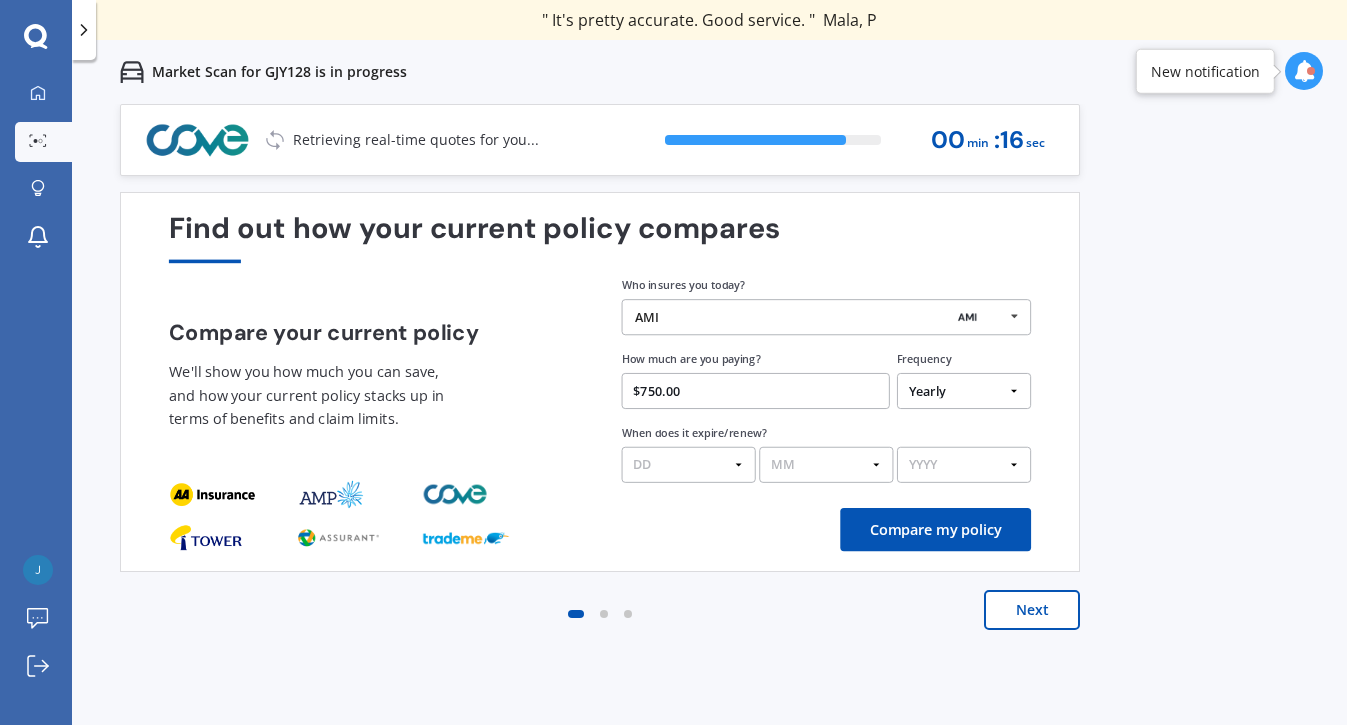 click on "DD 01 02 03 04 05 06 07 08 09 10 11 12 13 14 15 16 17 18 19 20 21 22 23 24 25 26 27 28 29 30 31" at bounding box center [689, 465] 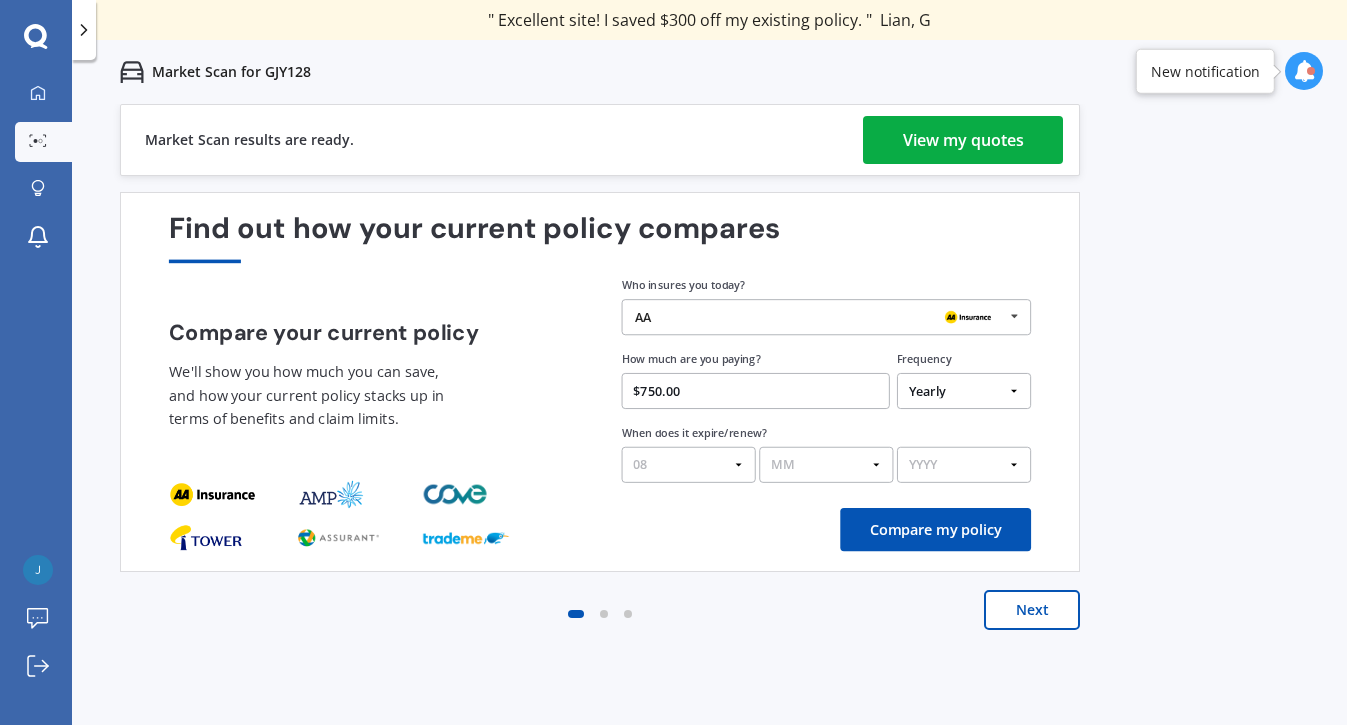 click on "08" at bounding box center (0, 0) 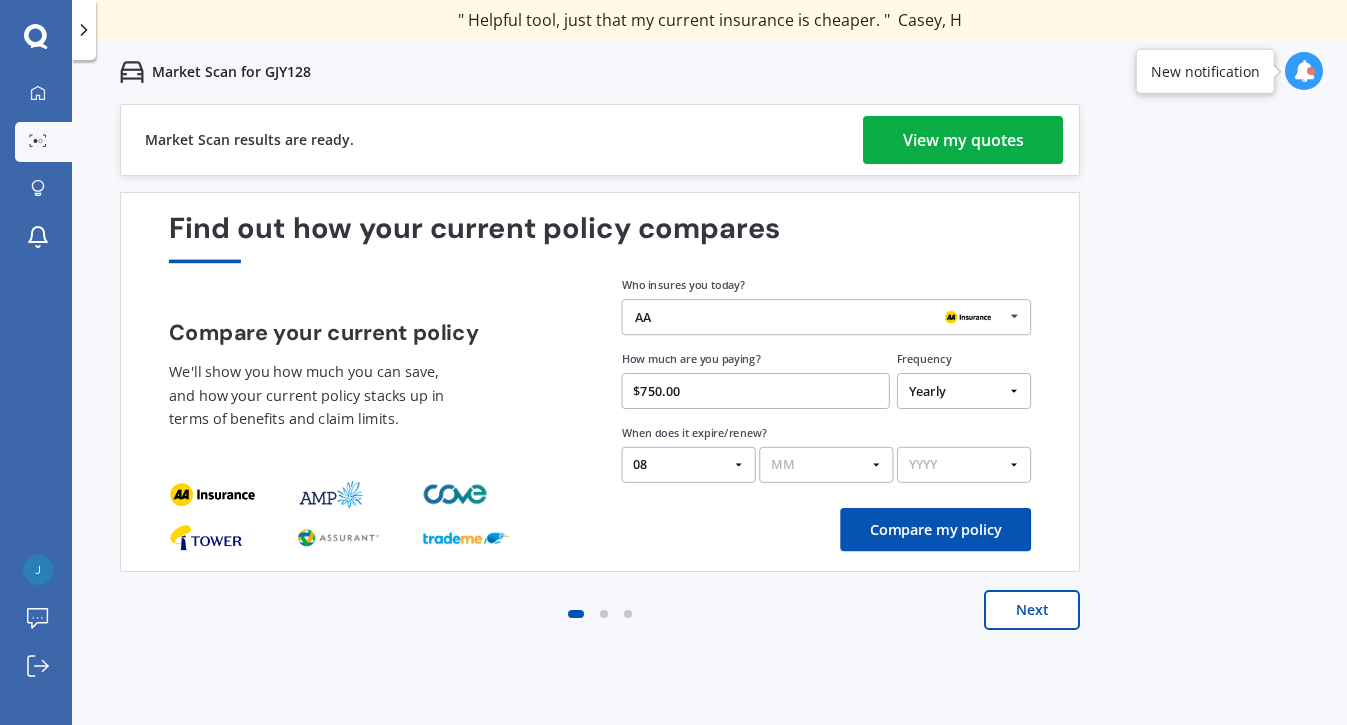 click on "When does it expire/renew?" at bounding box center (694, 432) 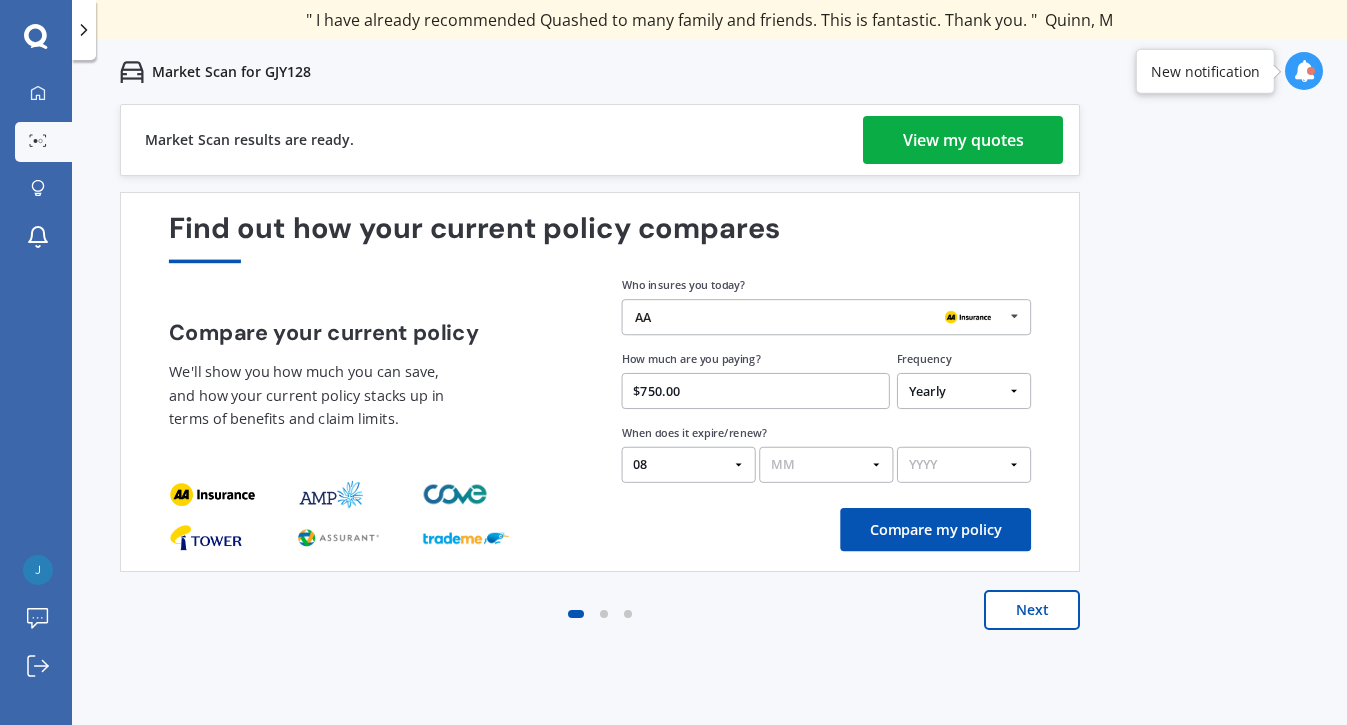 click on "DD 01 02 03 04 05 06 07 08 09 10 11 12 13 14 15 16 17 18 19 20 21 22 23 24 25 26 27 28 29 30 31" at bounding box center [689, 465] 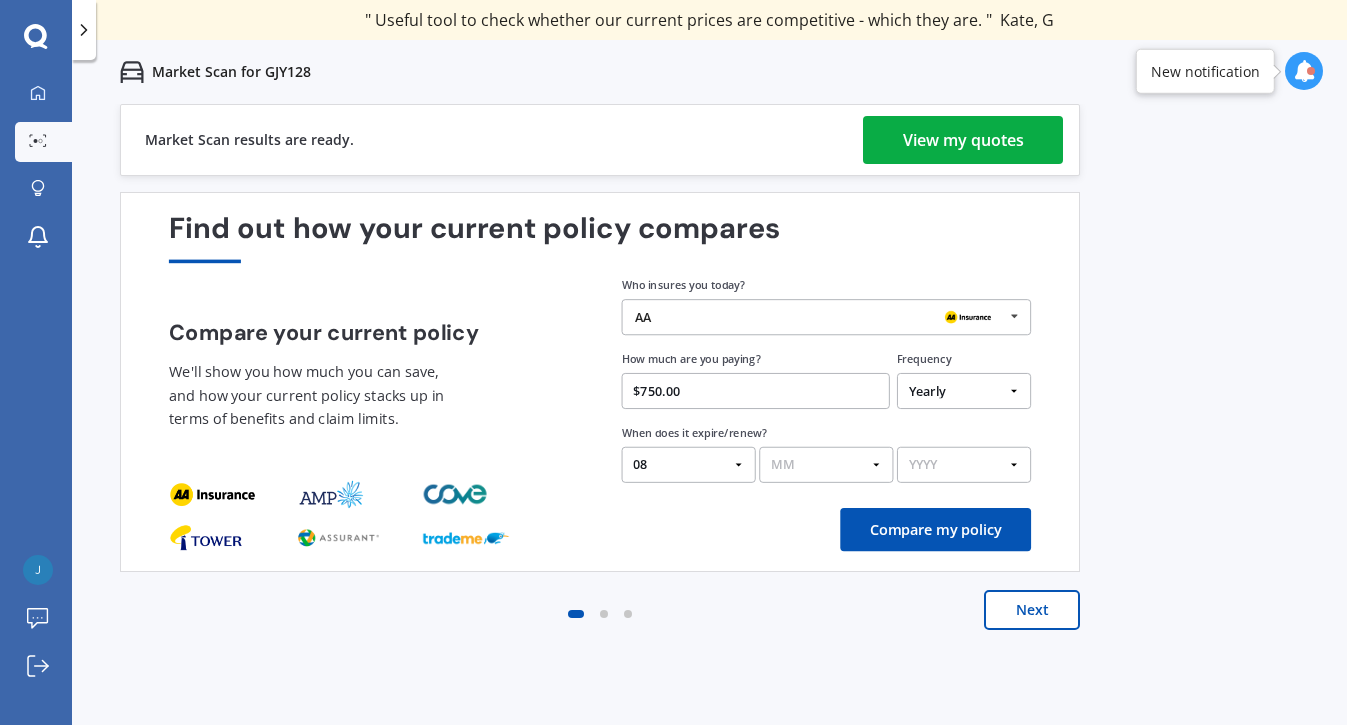 select on "25" 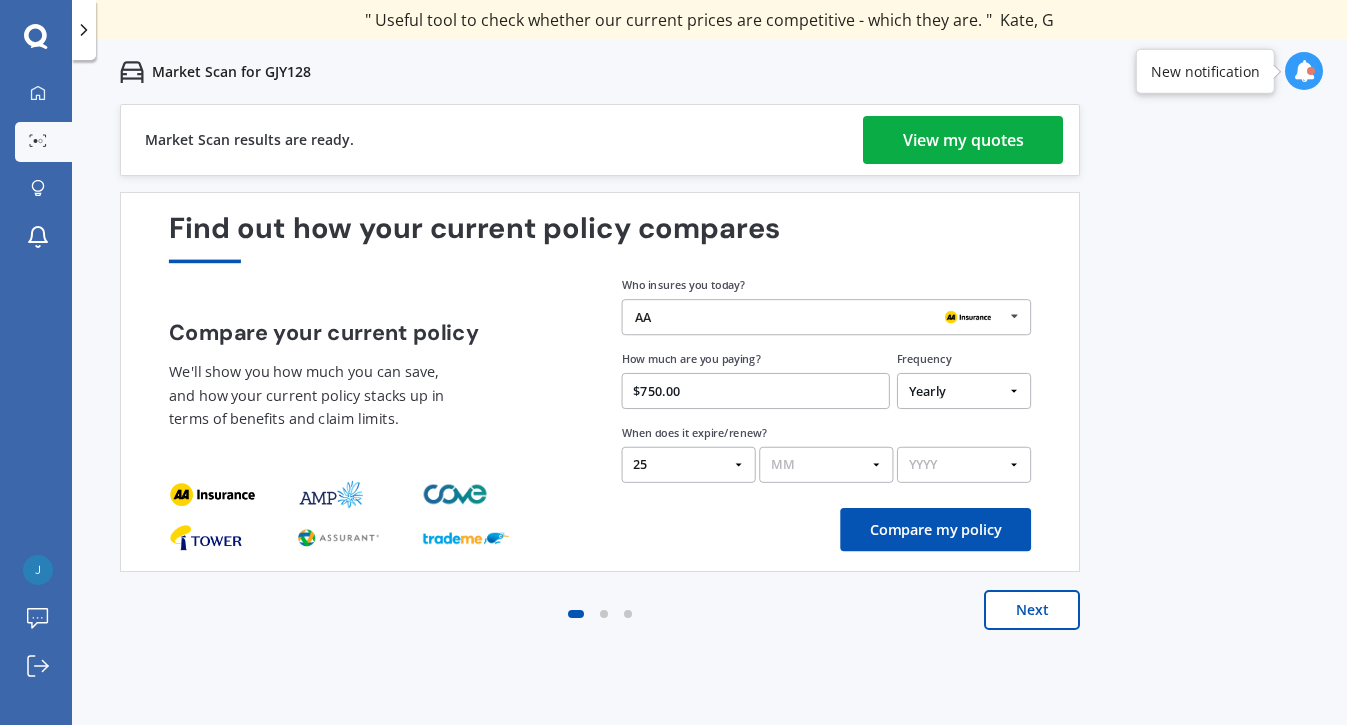click on "25" at bounding box center [0, 0] 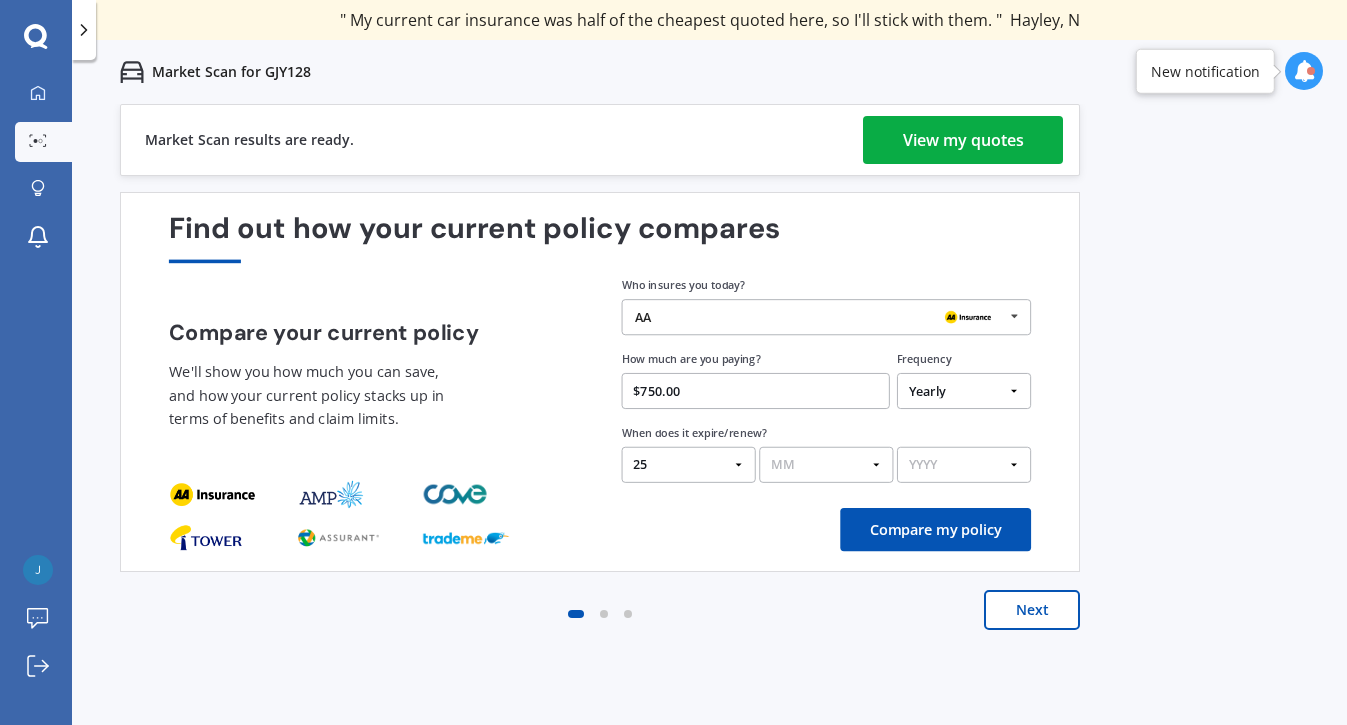 click on "MM 01 02 03 04 05 06 07 08 09 10 11 12" at bounding box center (826, 465) 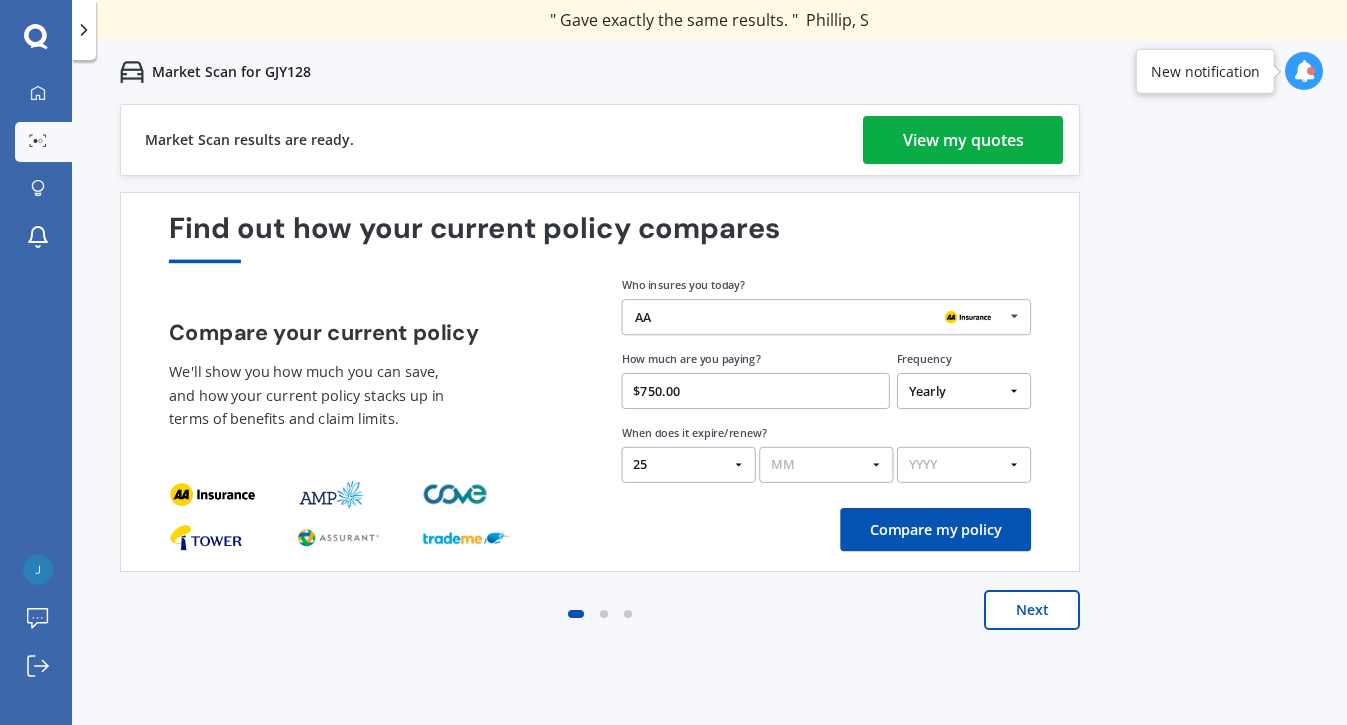 select on "09" 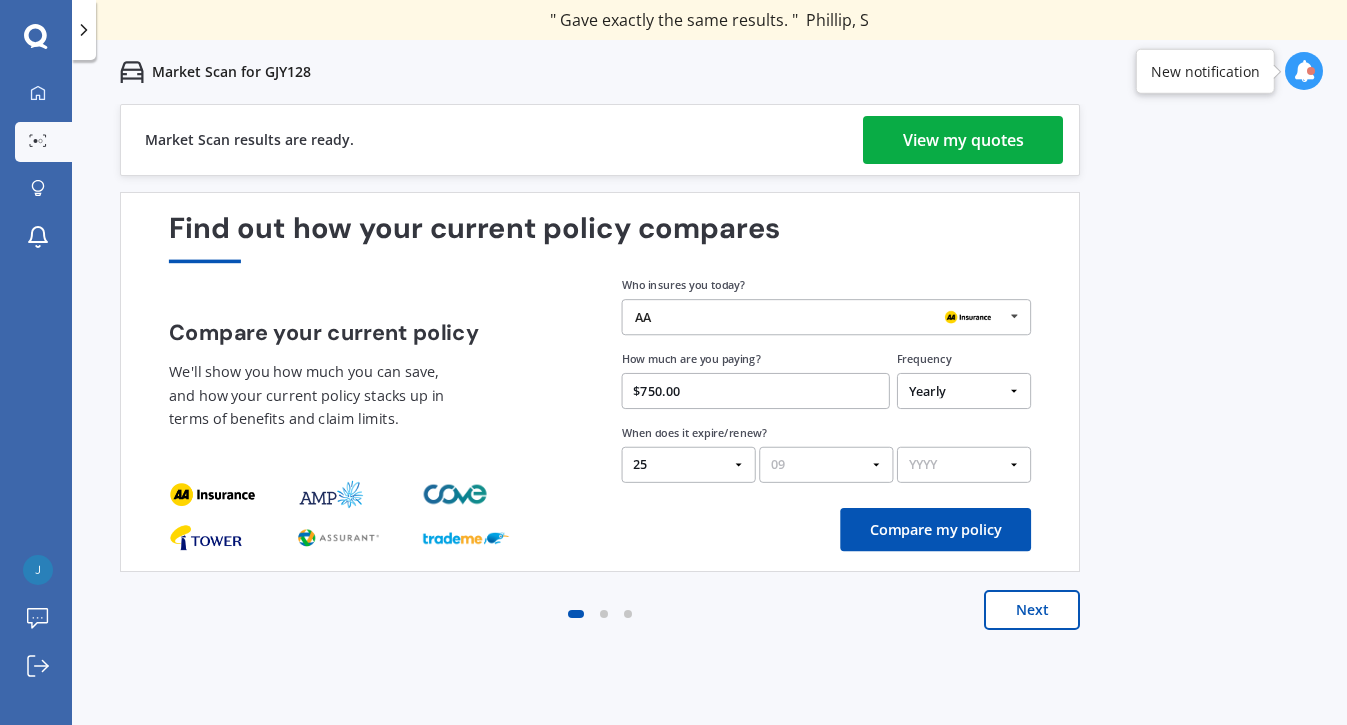 click on "09" at bounding box center [0, 0] 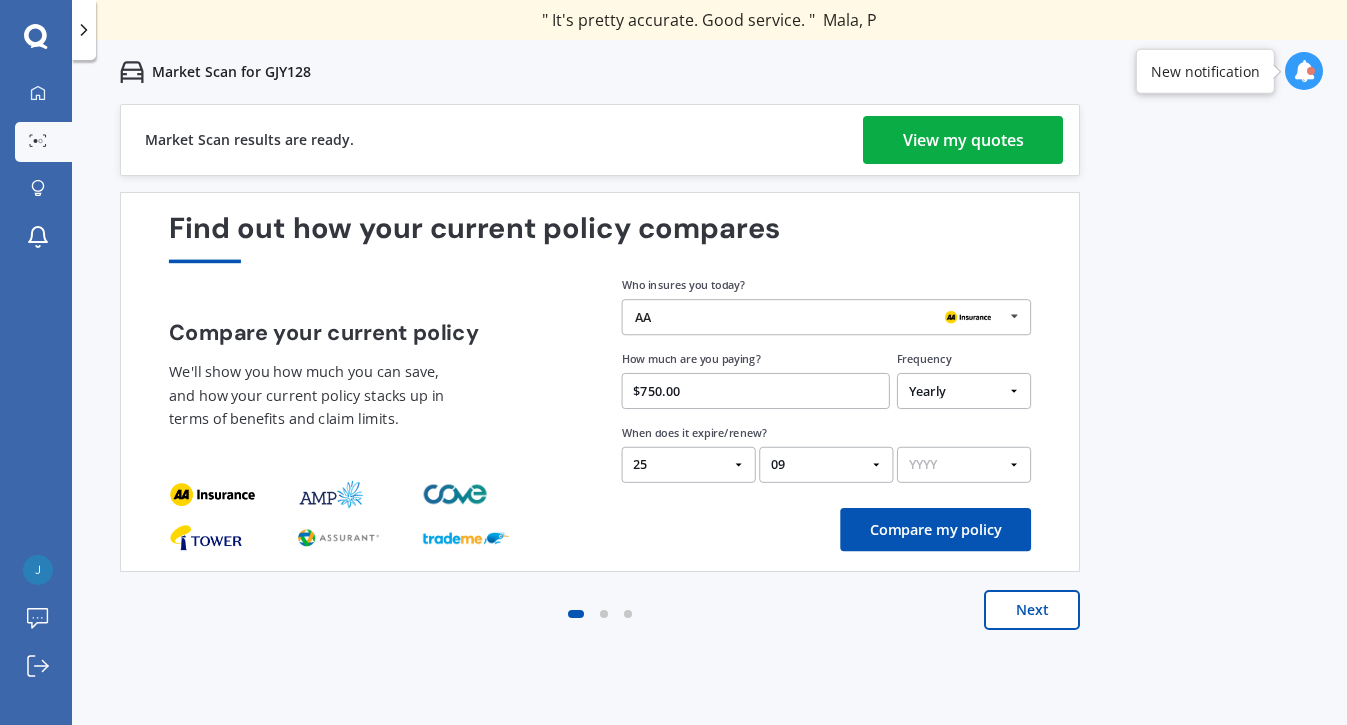 click on "YYYY 2026 2025 2024" at bounding box center (964, 465) 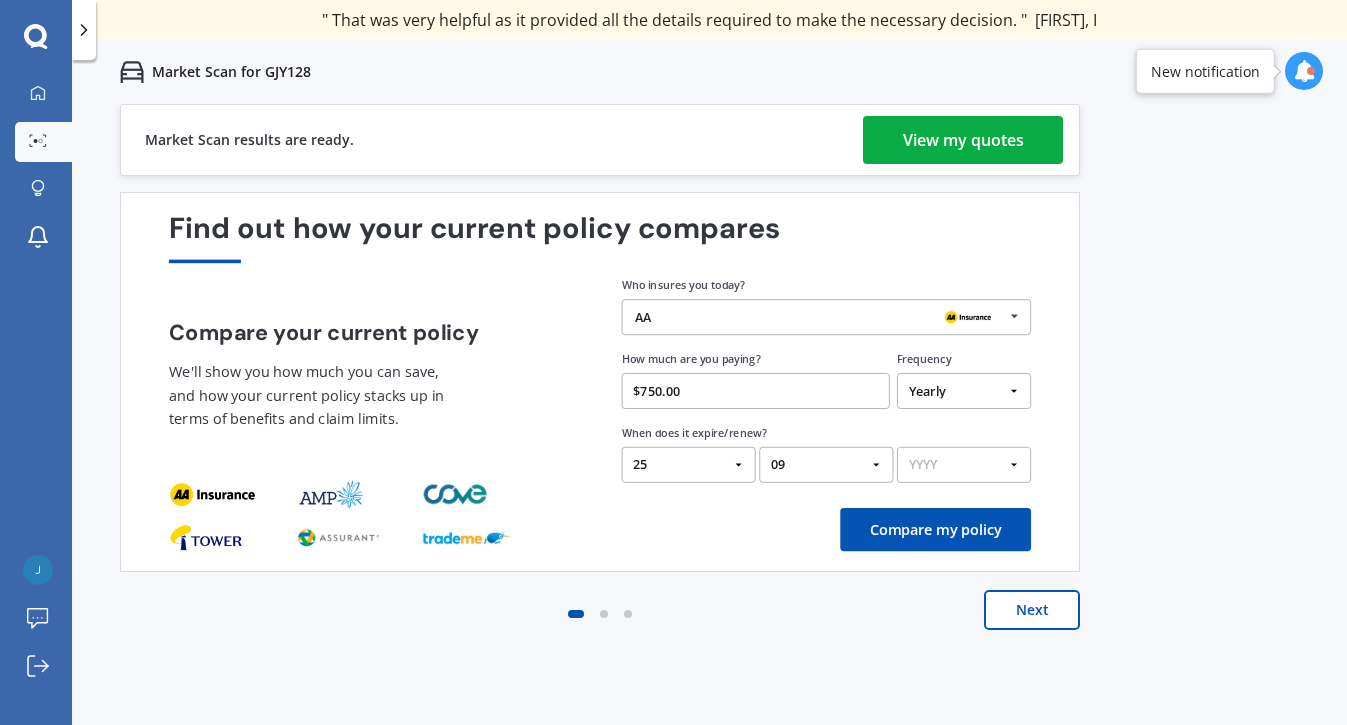 select on "2025" 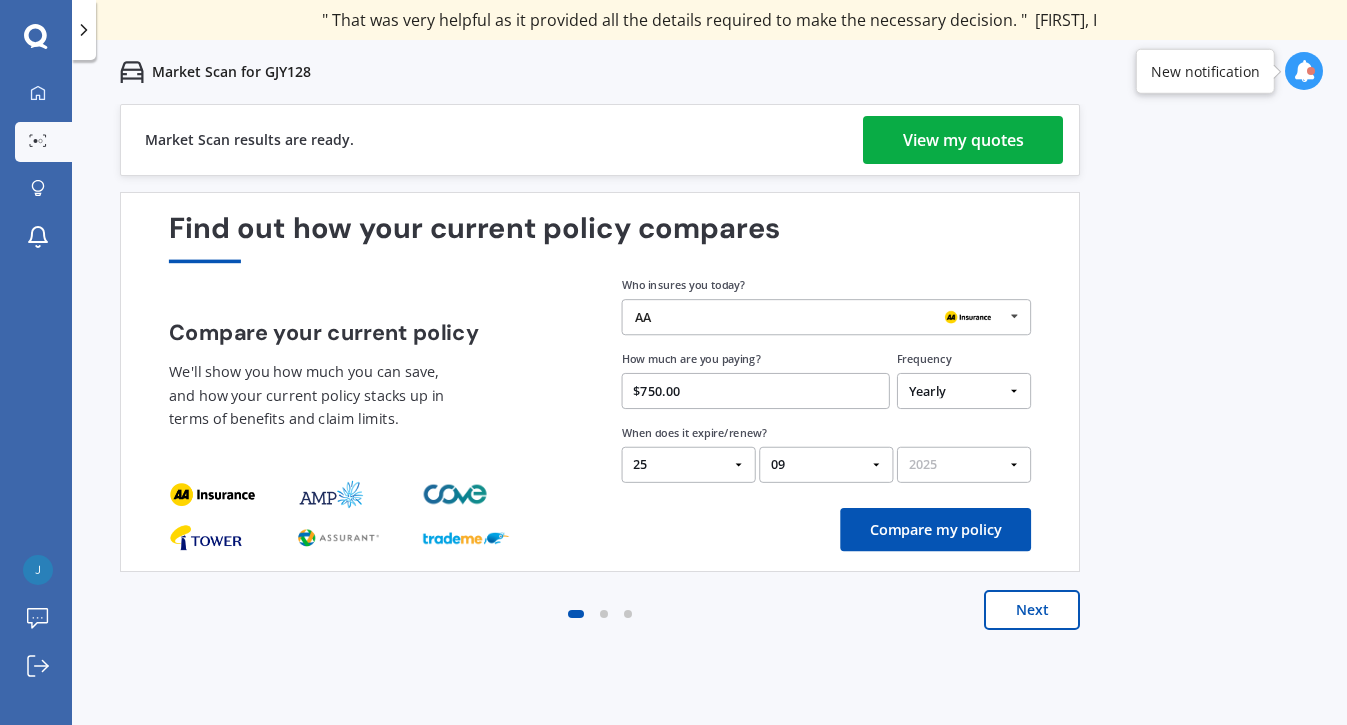 click on "2025" at bounding box center (0, 0) 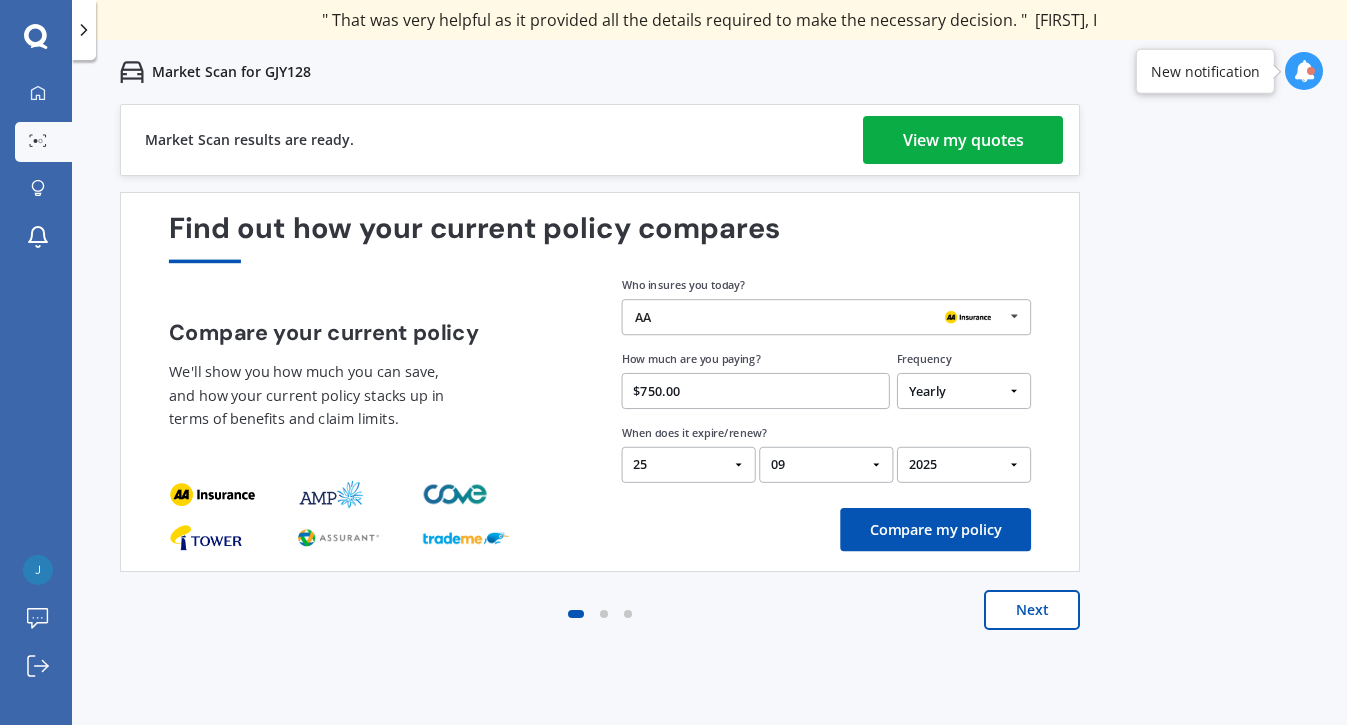 click on "Compare my policy" at bounding box center (935, 529) 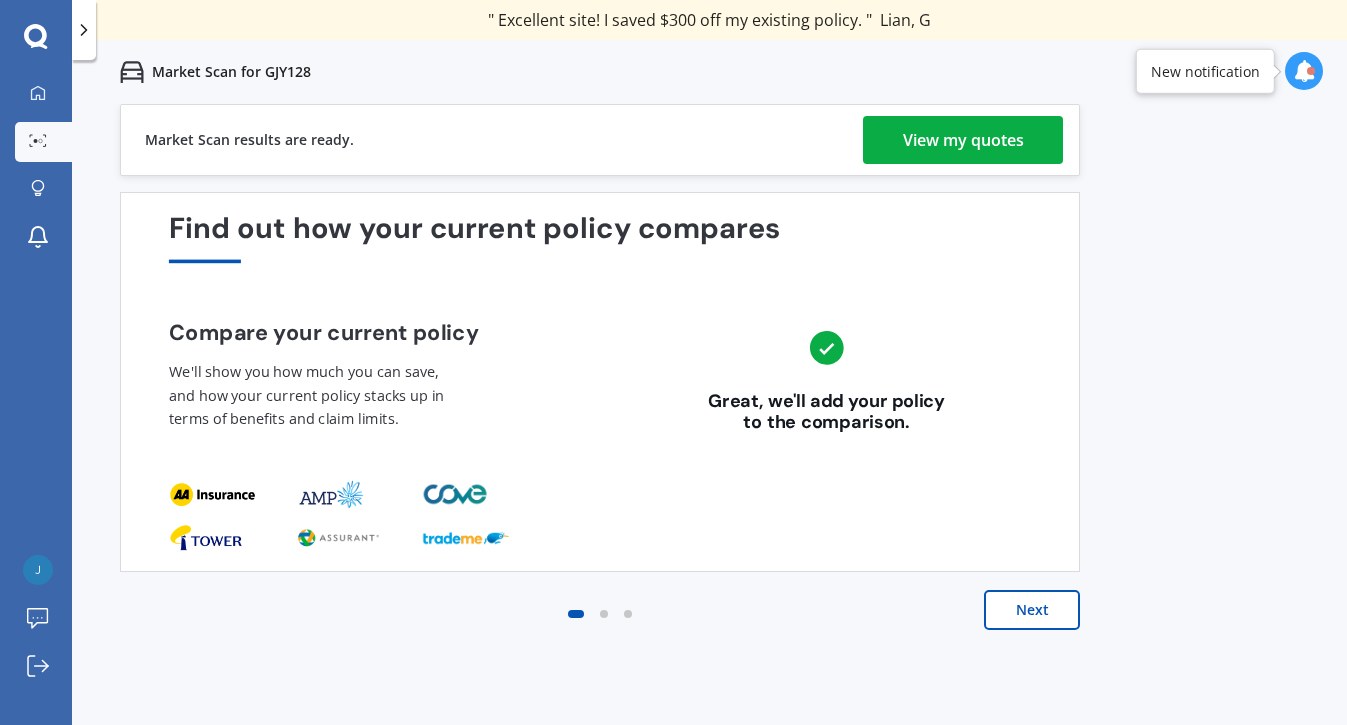 click on "Next" at bounding box center (1032, 610) 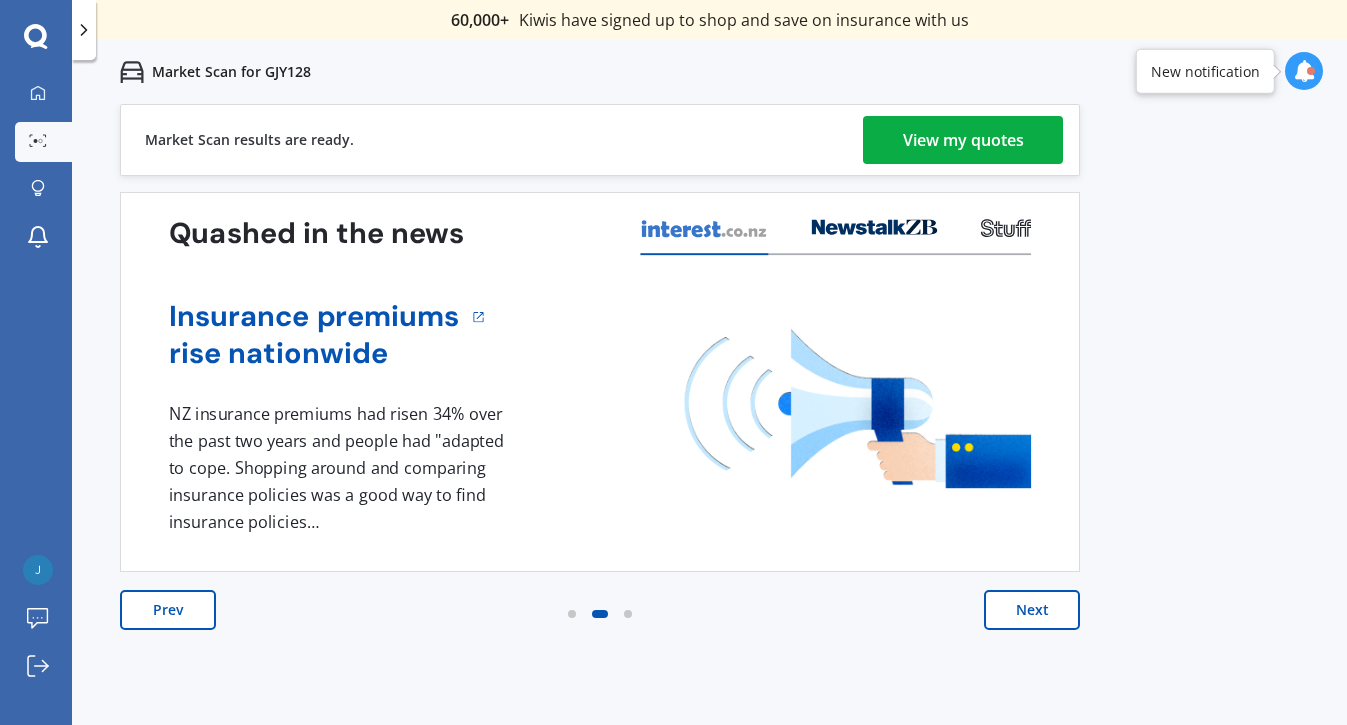 click on "Next" at bounding box center [1032, 610] 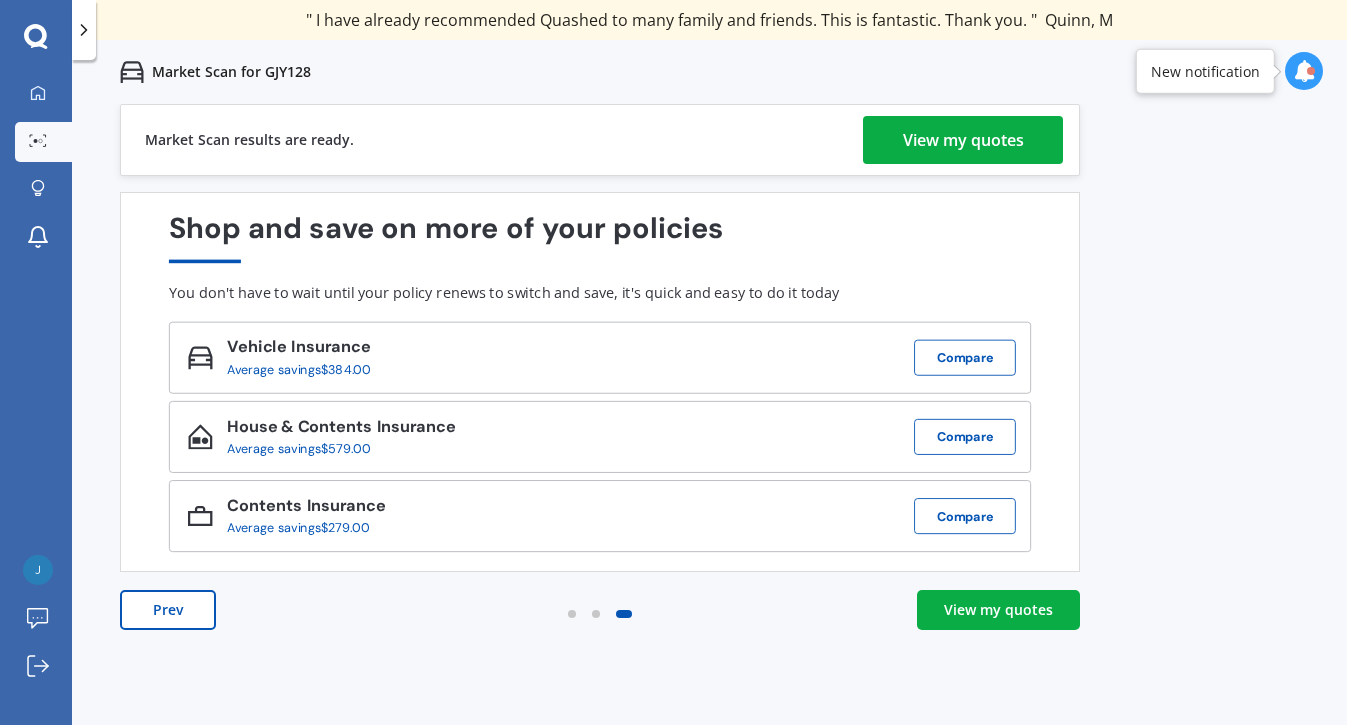 click on "View my quotes" at bounding box center (963, 140) 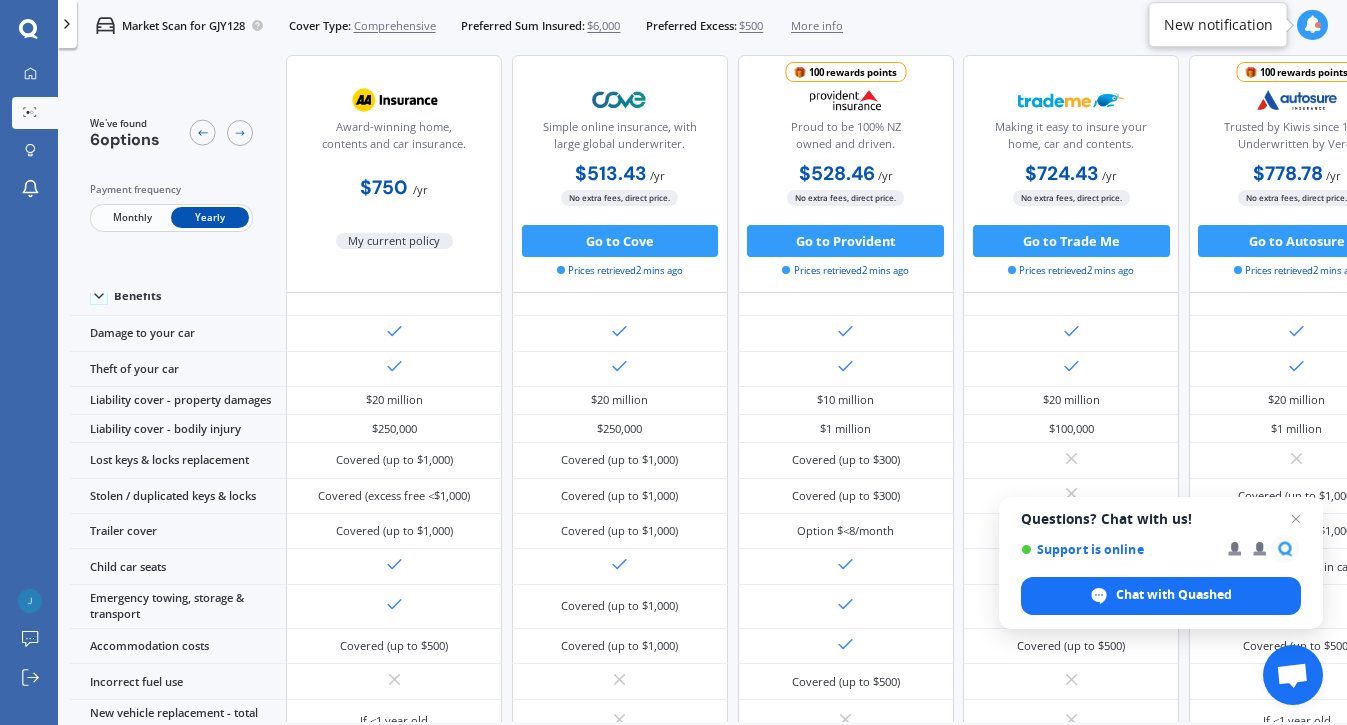 scroll, scrollTop: 131, scrollLeft: 0, axis: vertical 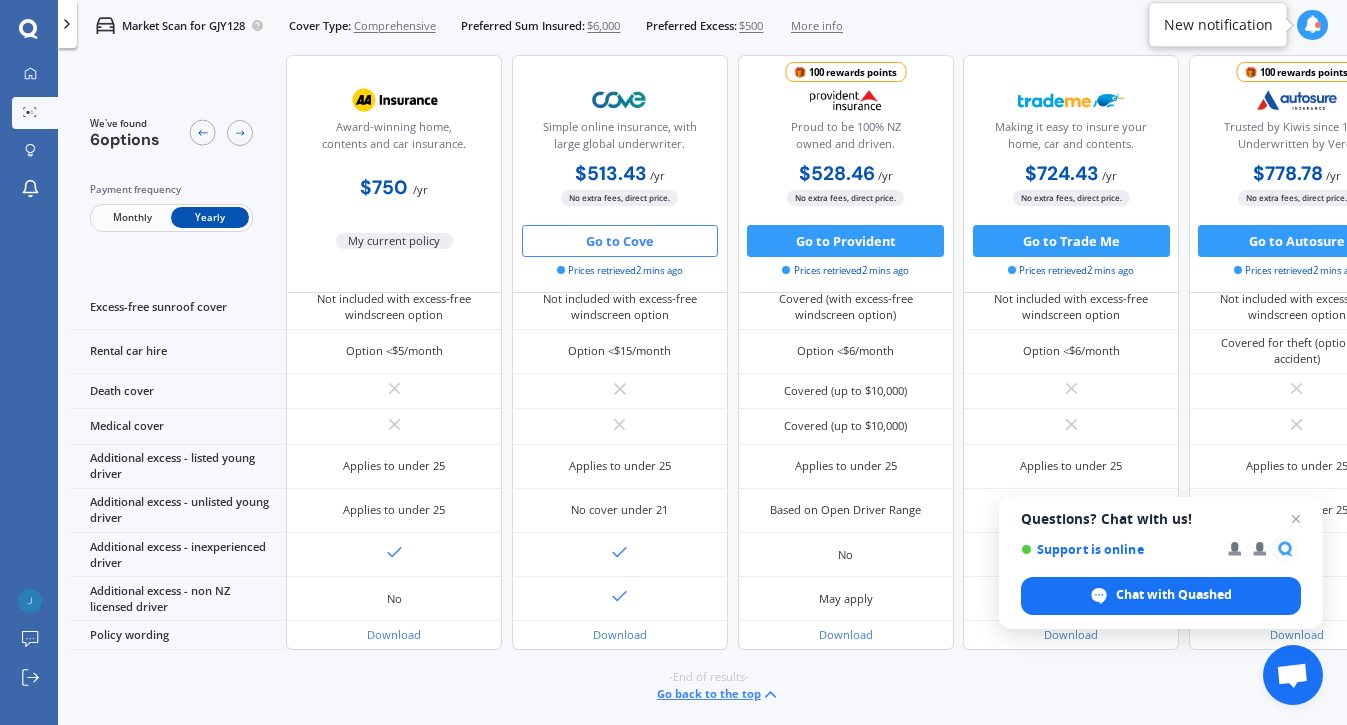 click on "Go to Cove" at bounding box center (620, 241) 